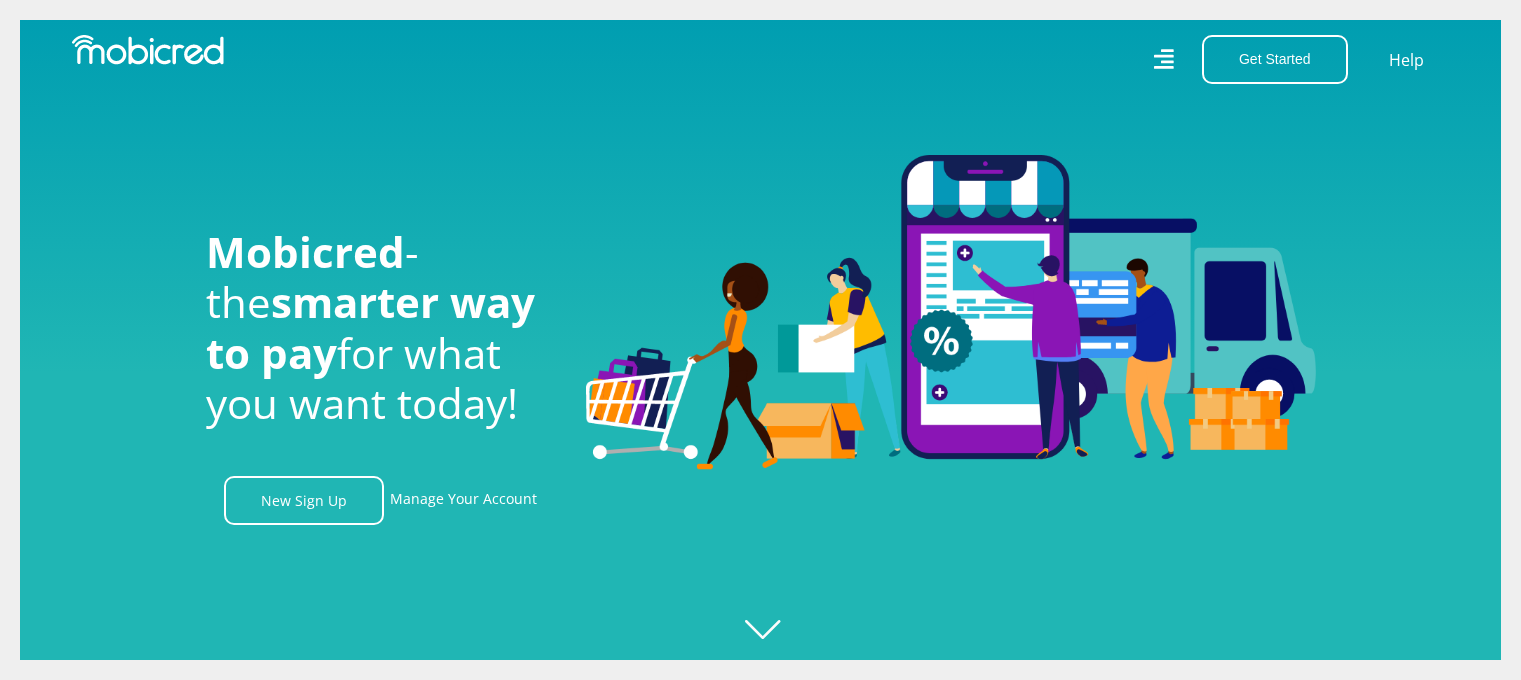 scroll, scrollTop: 0, scrollLeft: 0, axis: both 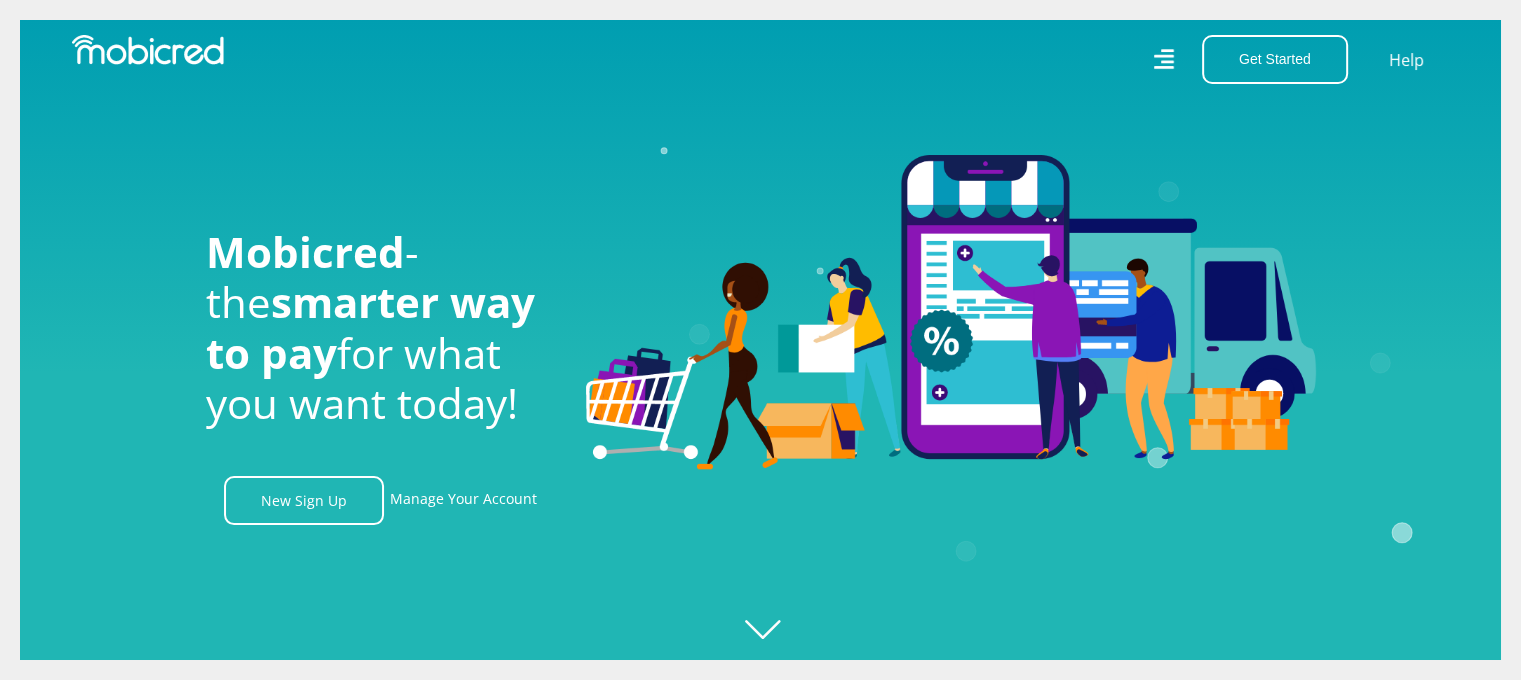 click 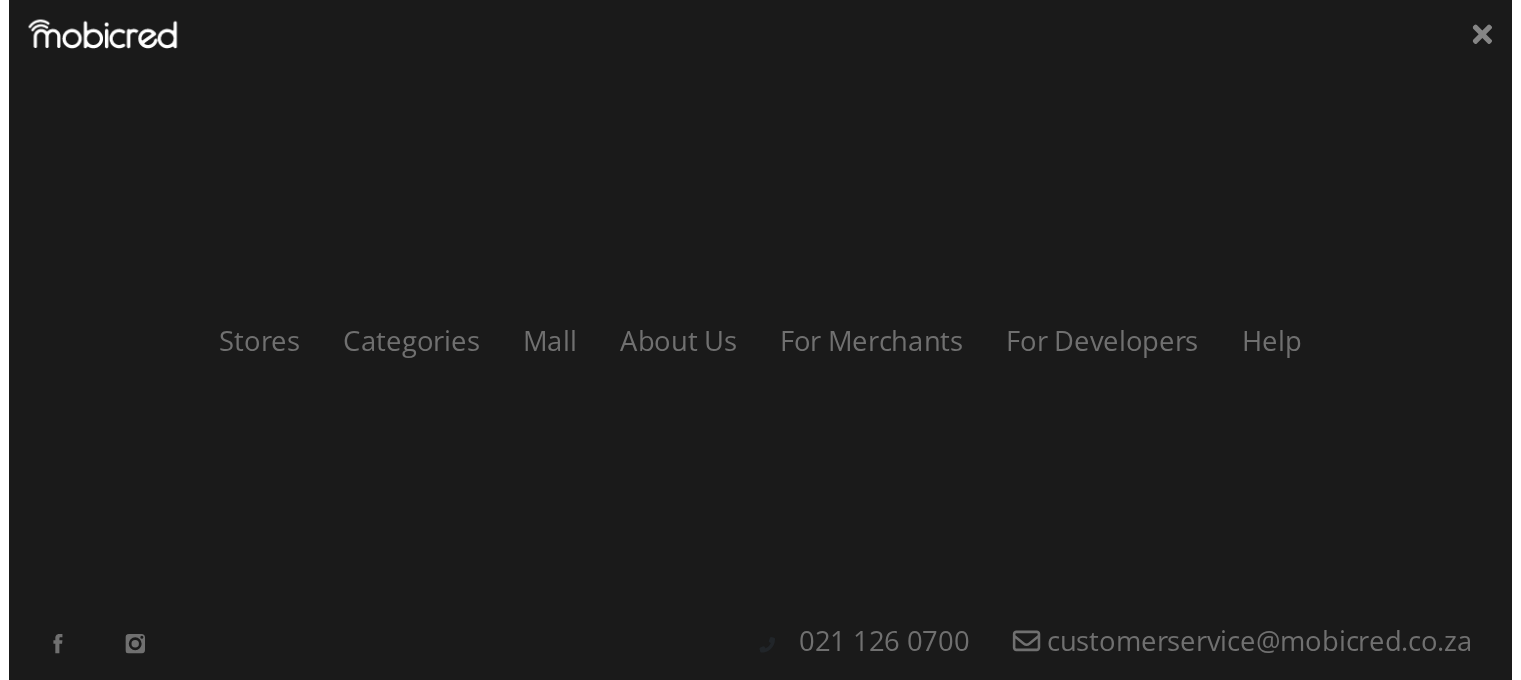 scroll, scrollTop: 0, scrollLeft: 2564, axis: horizontal 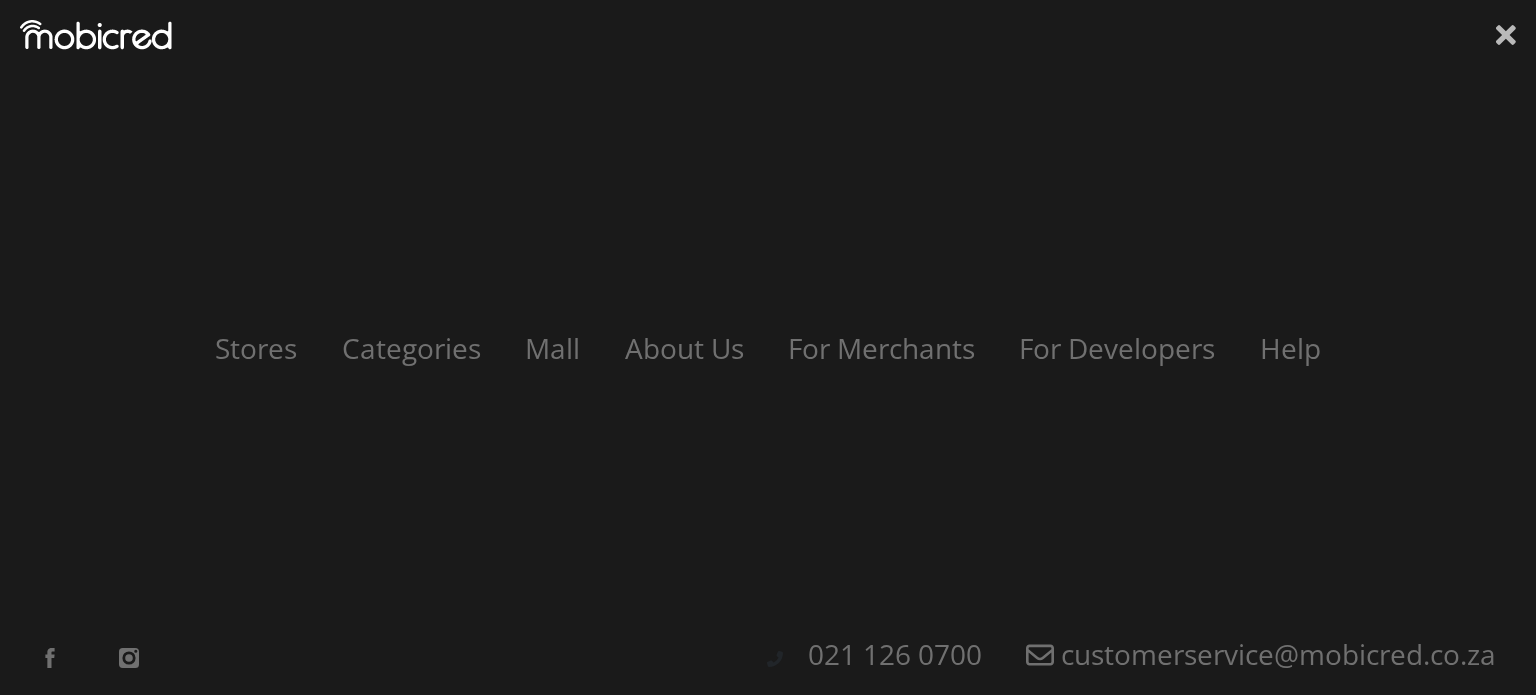 click 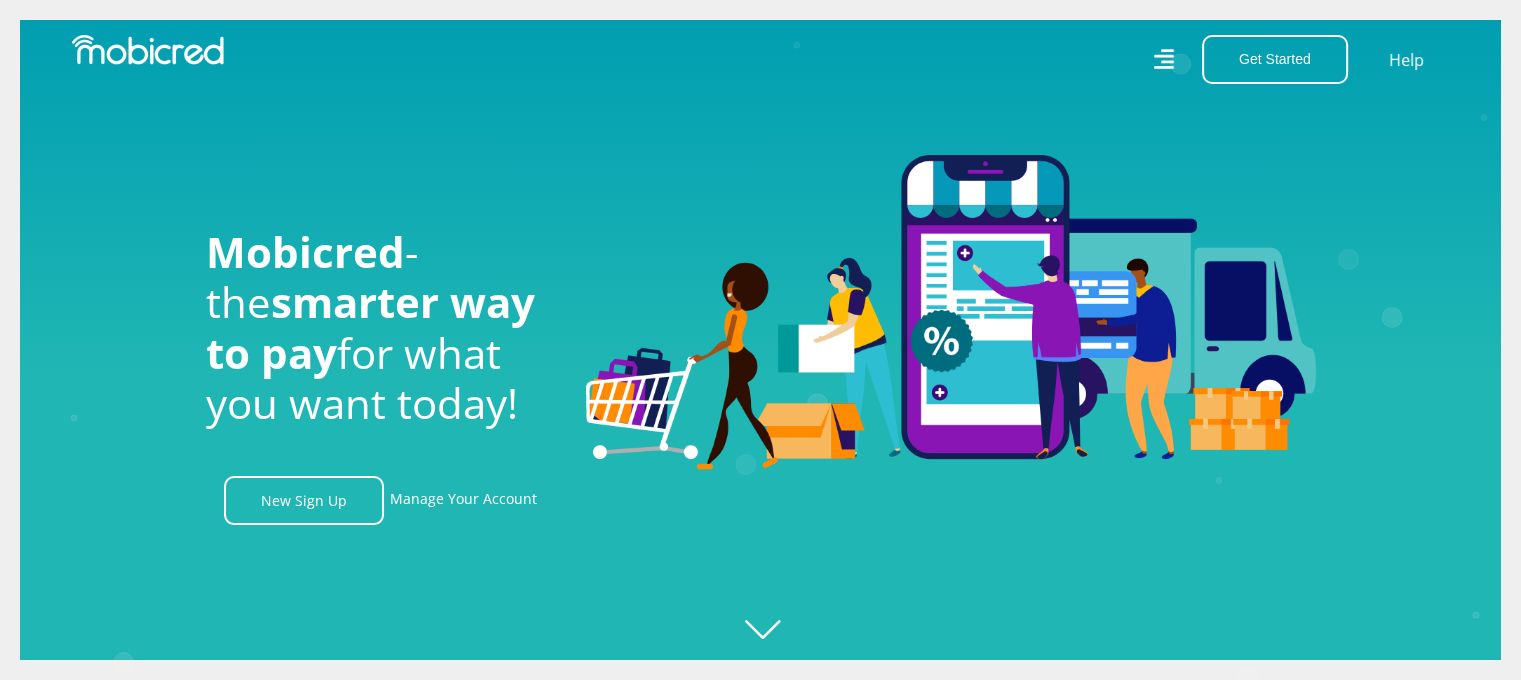 scroll, scrollTop: 0, scrollLeft: 3700, axis: horizontal 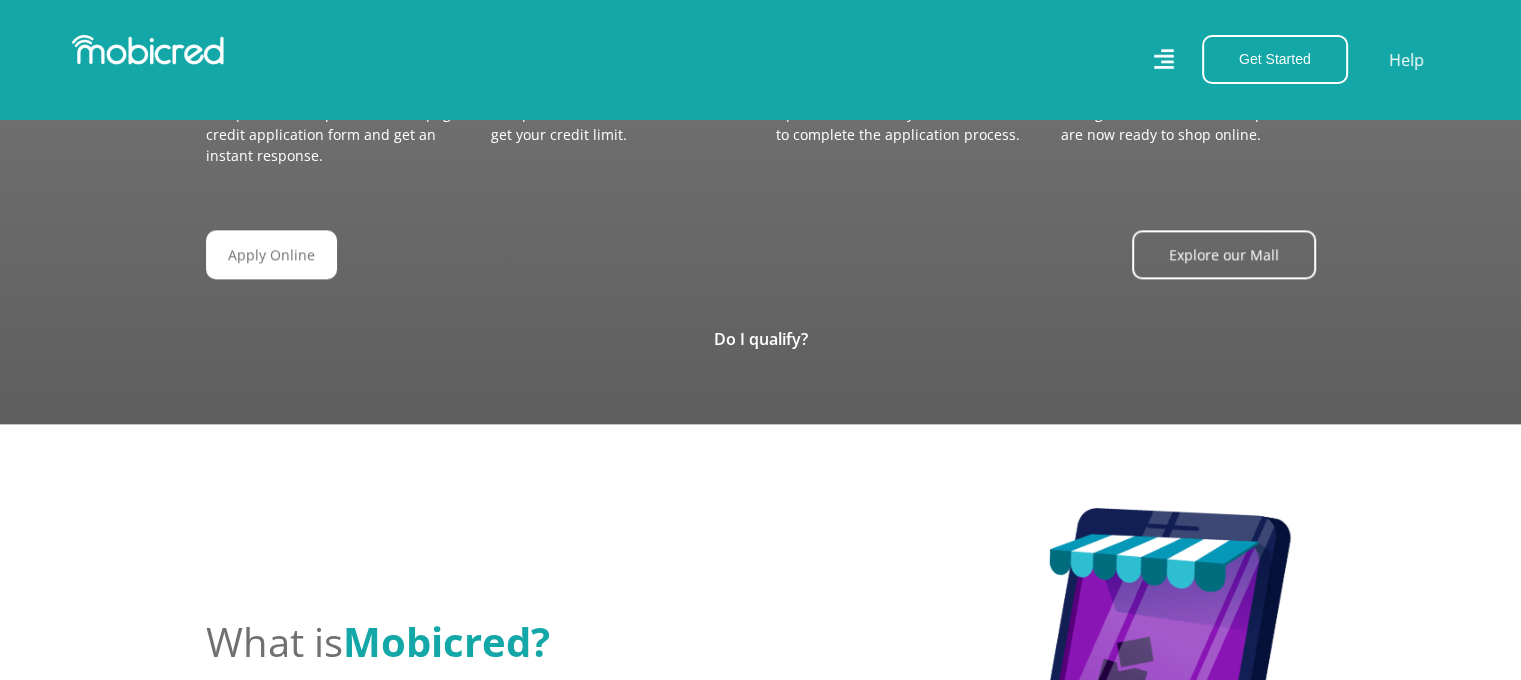 click on "Easy online credit application with an  instant  response…
Apply Online
Complete our simple online one-page credit application form and get
an instant response.
Accept Terms
Accept our terms and conditions and get your credit limit.
Submit Documents
Upload or email us your documents to complete the application process.
Go Shopping
Thought there was more? Nope. You are now ready to shop online.
Apply
Online
Explore our Mall 1 2 3" at bounding box center [761, 112] 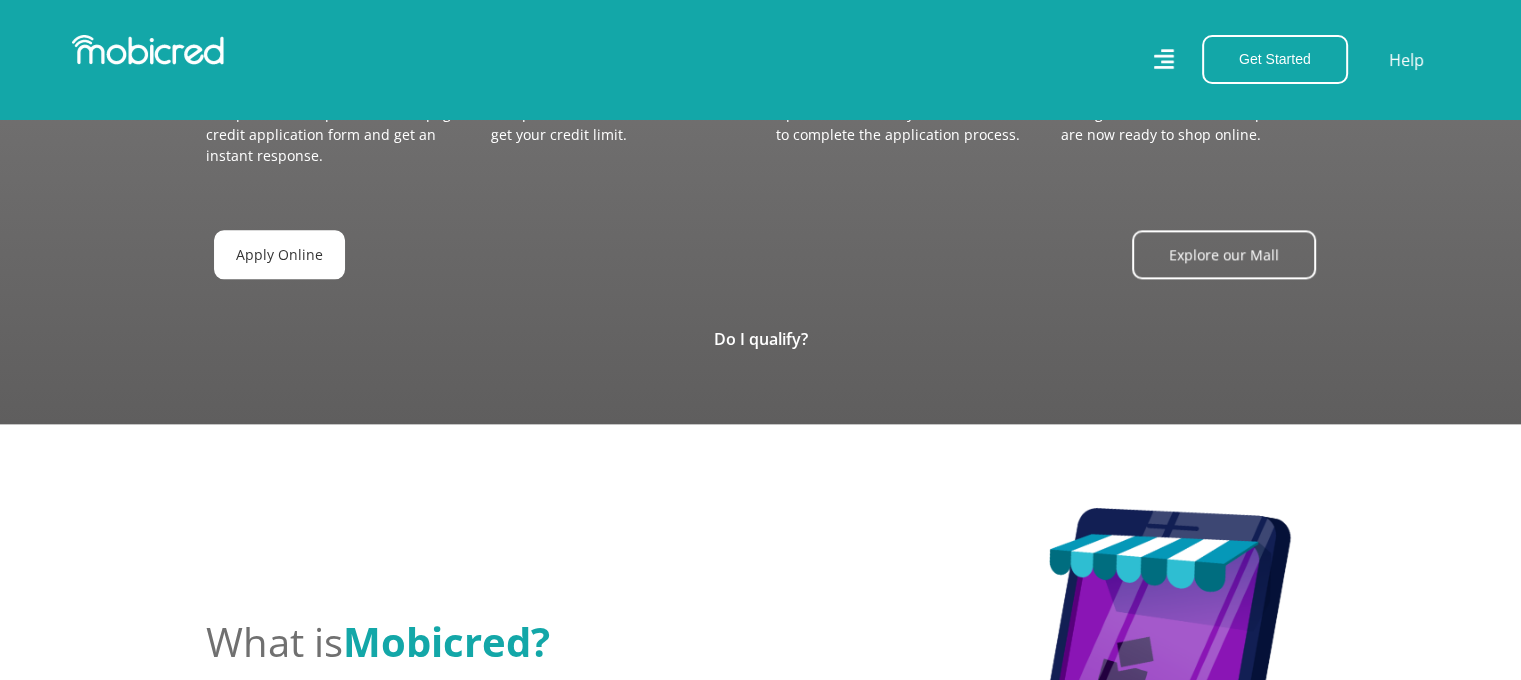 click on "Apply
Online" at bounding box center [279, 254] 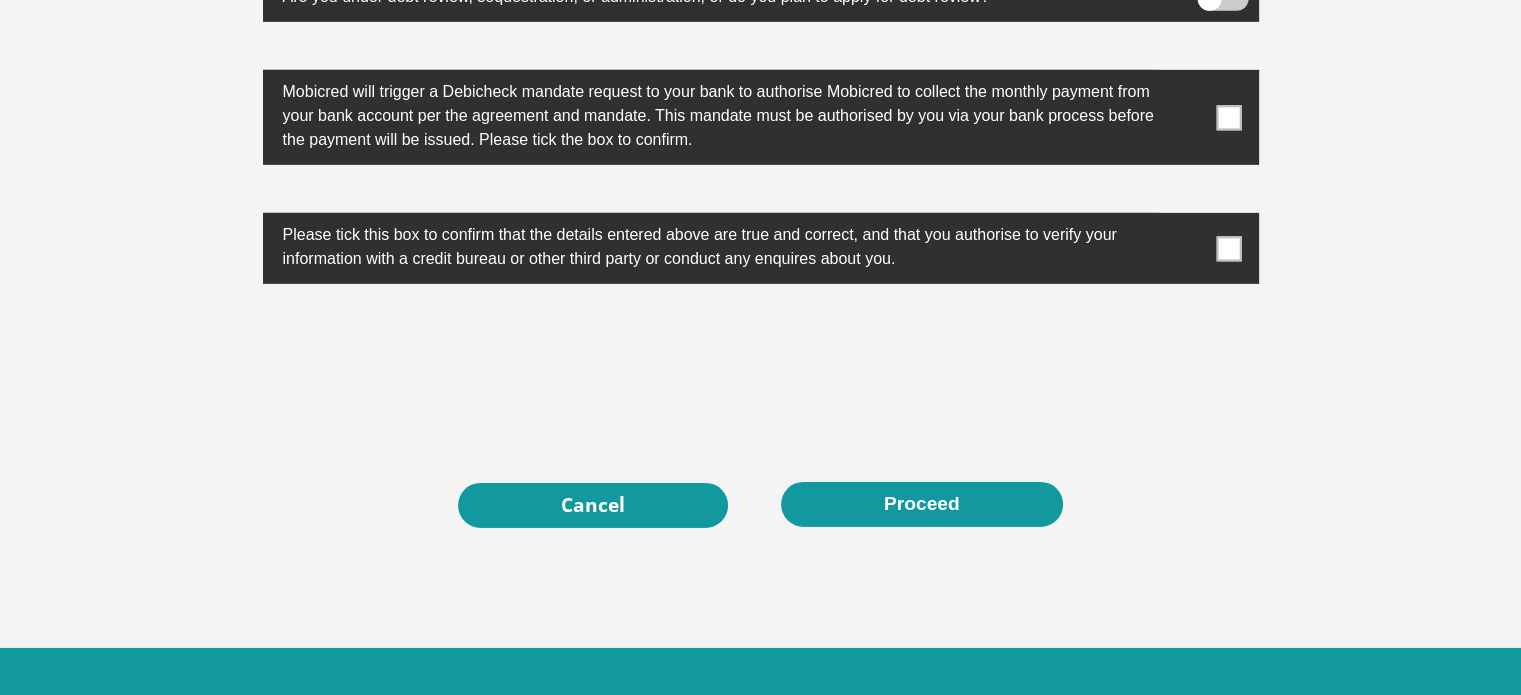 scroll, scrollTop: 6476, scrollLeft: 0, axis: vertical 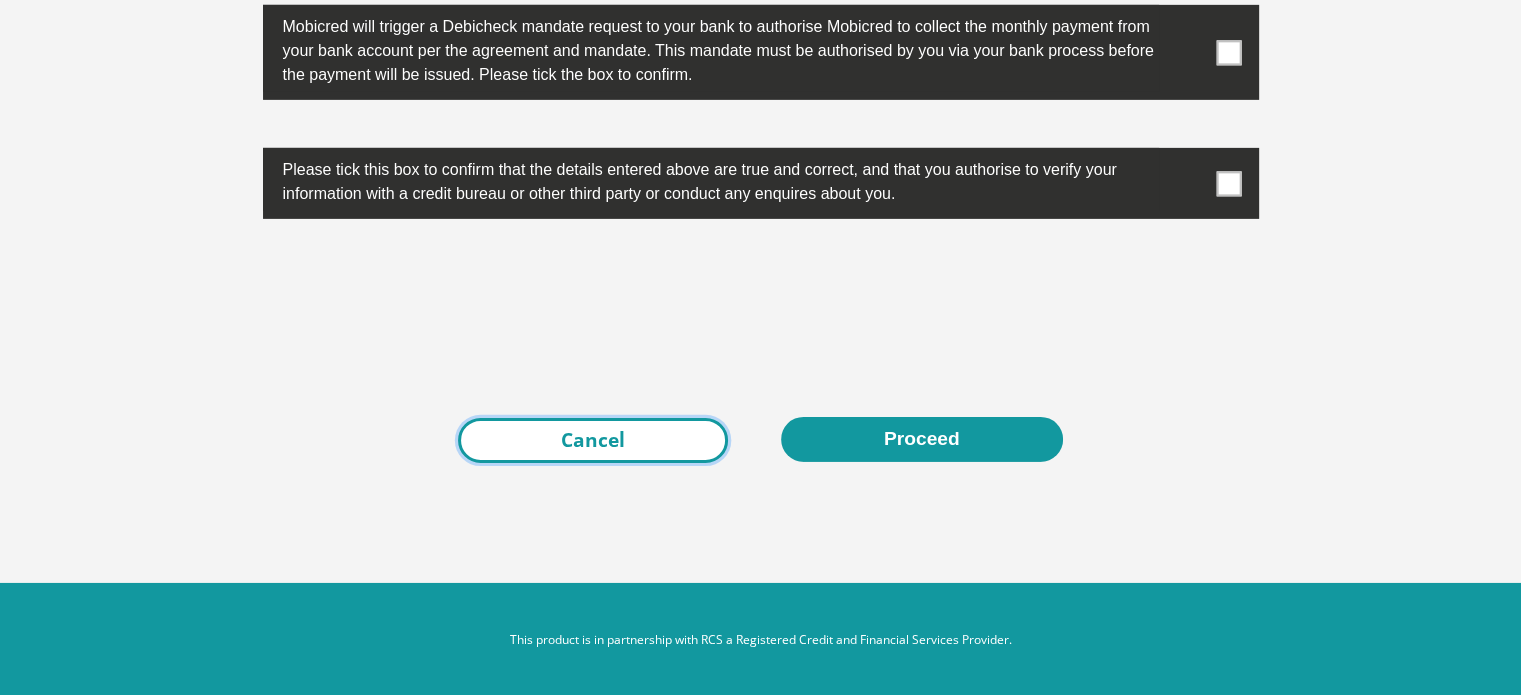 click on "Cancel" at bounding box center [593, 440] 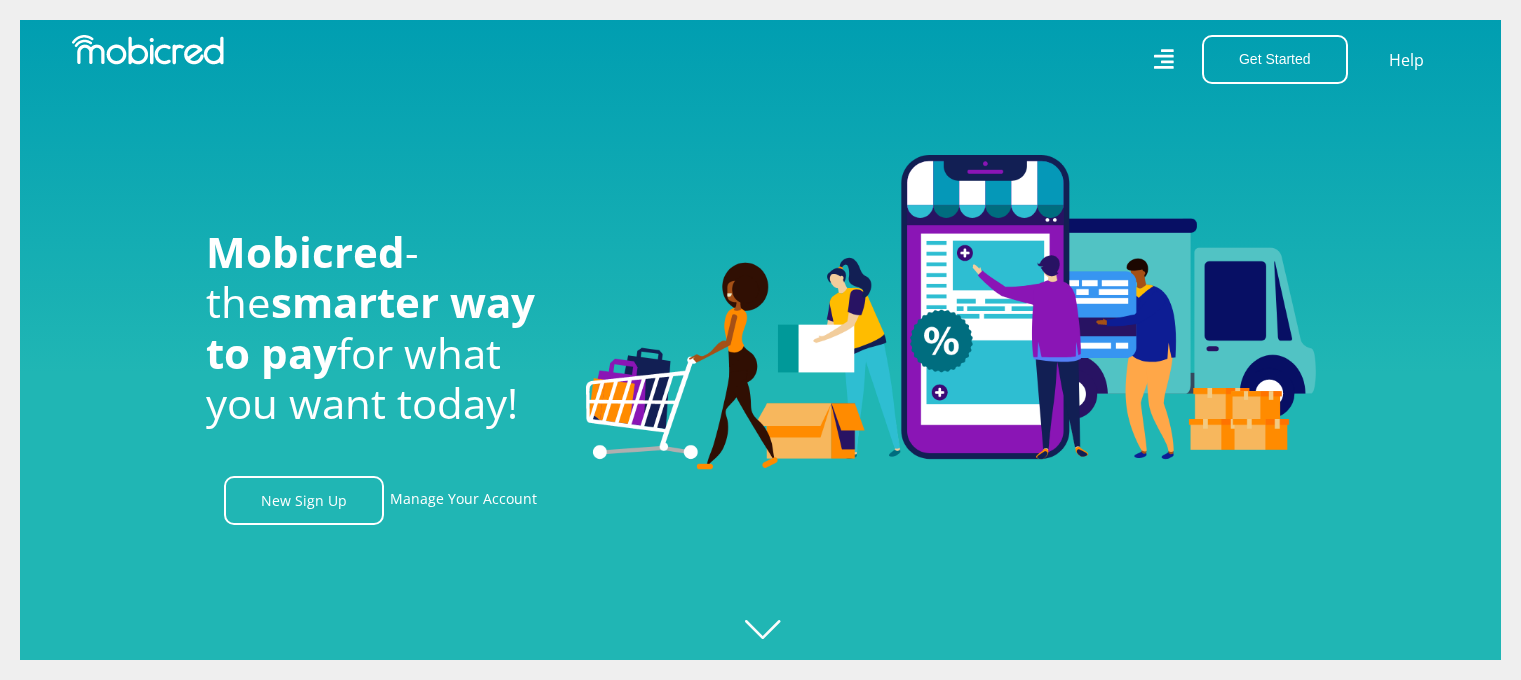 scroll, scrollTop: 0, scrollLeft: 0, axis: both 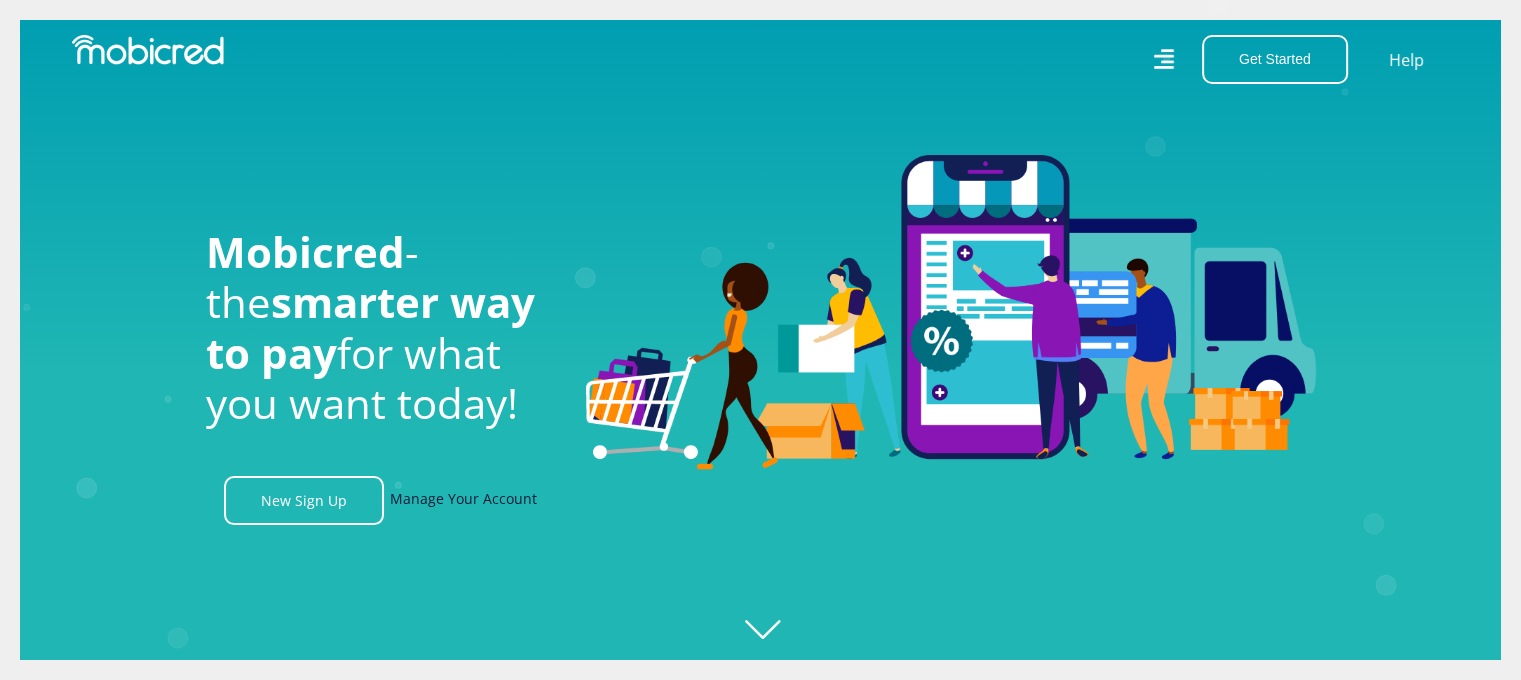 click on "Manage Your Account" at bounding box center (463, 500) 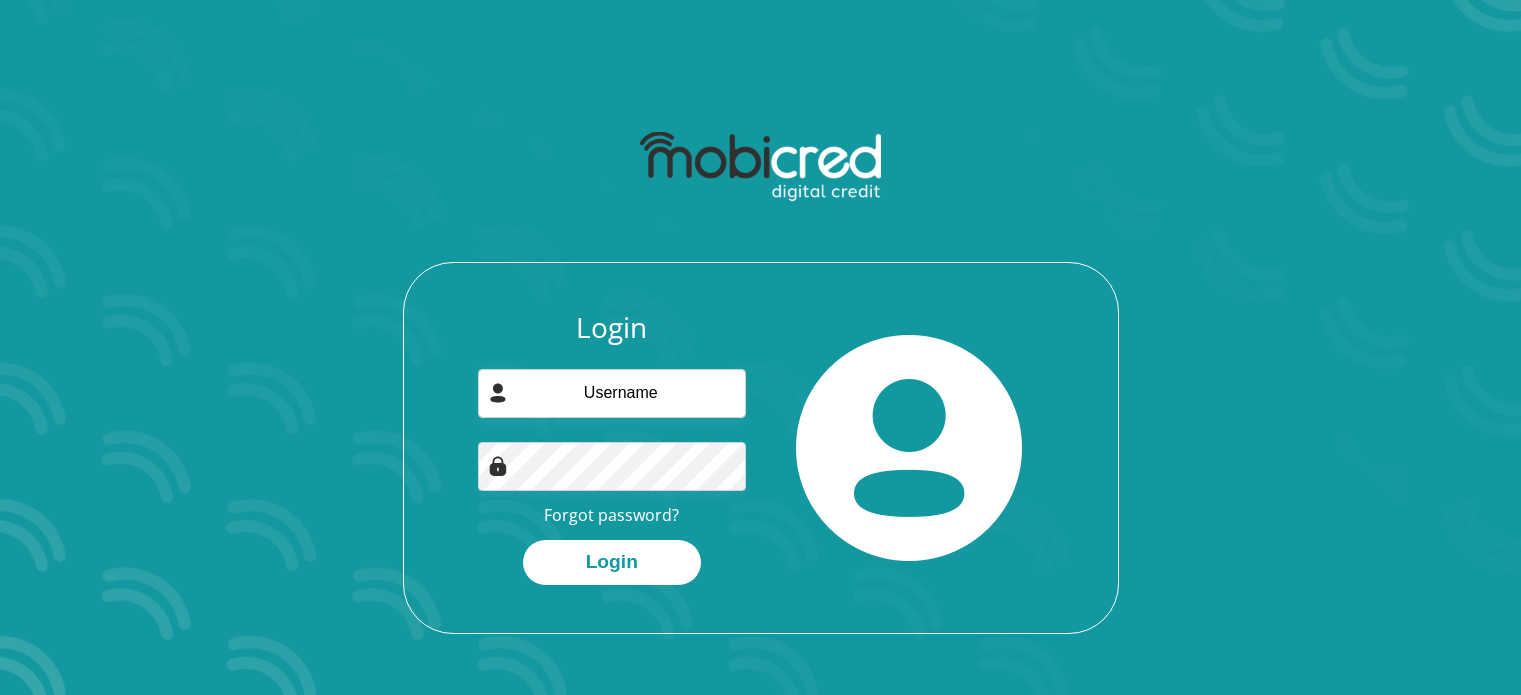 scroll, scrollTop: 0, scrollLeft: 0, axis: both 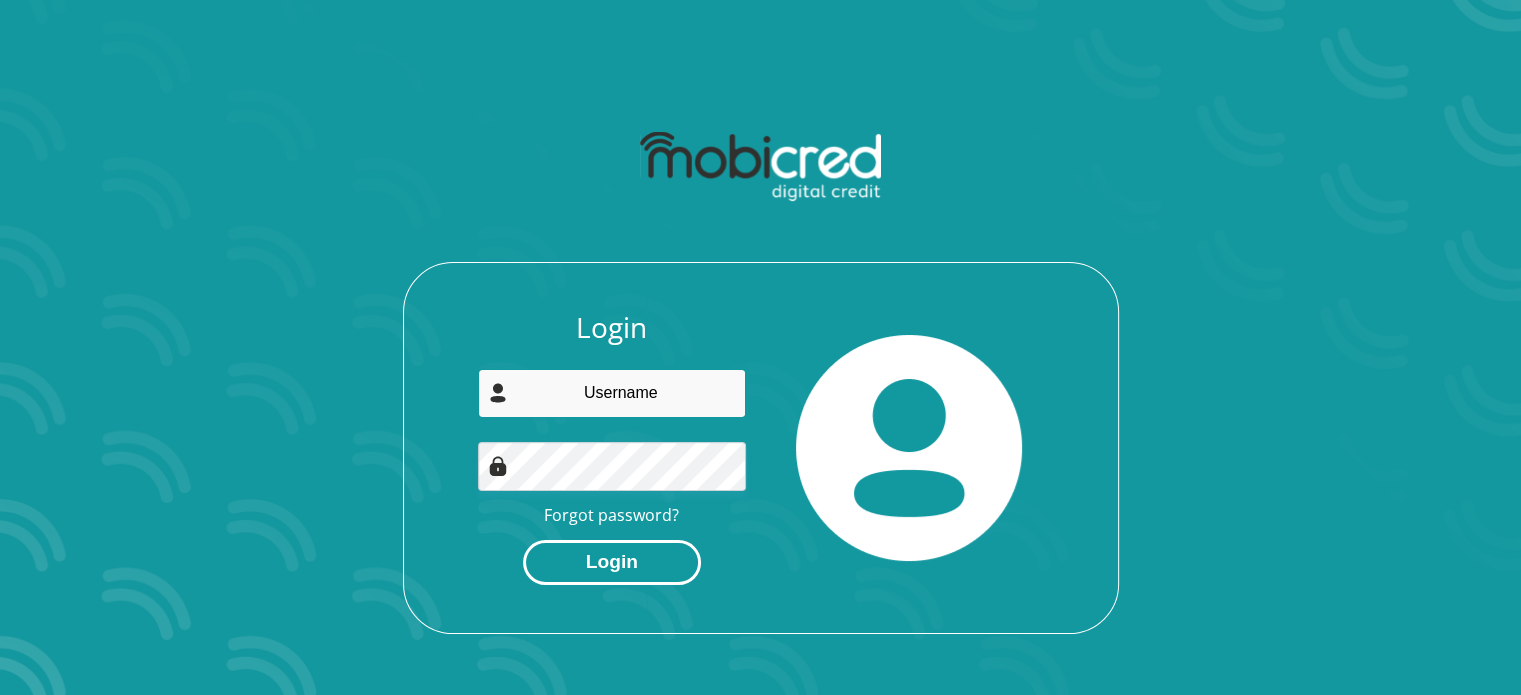 type on "[USERNAME]@[DOMAIN].com" 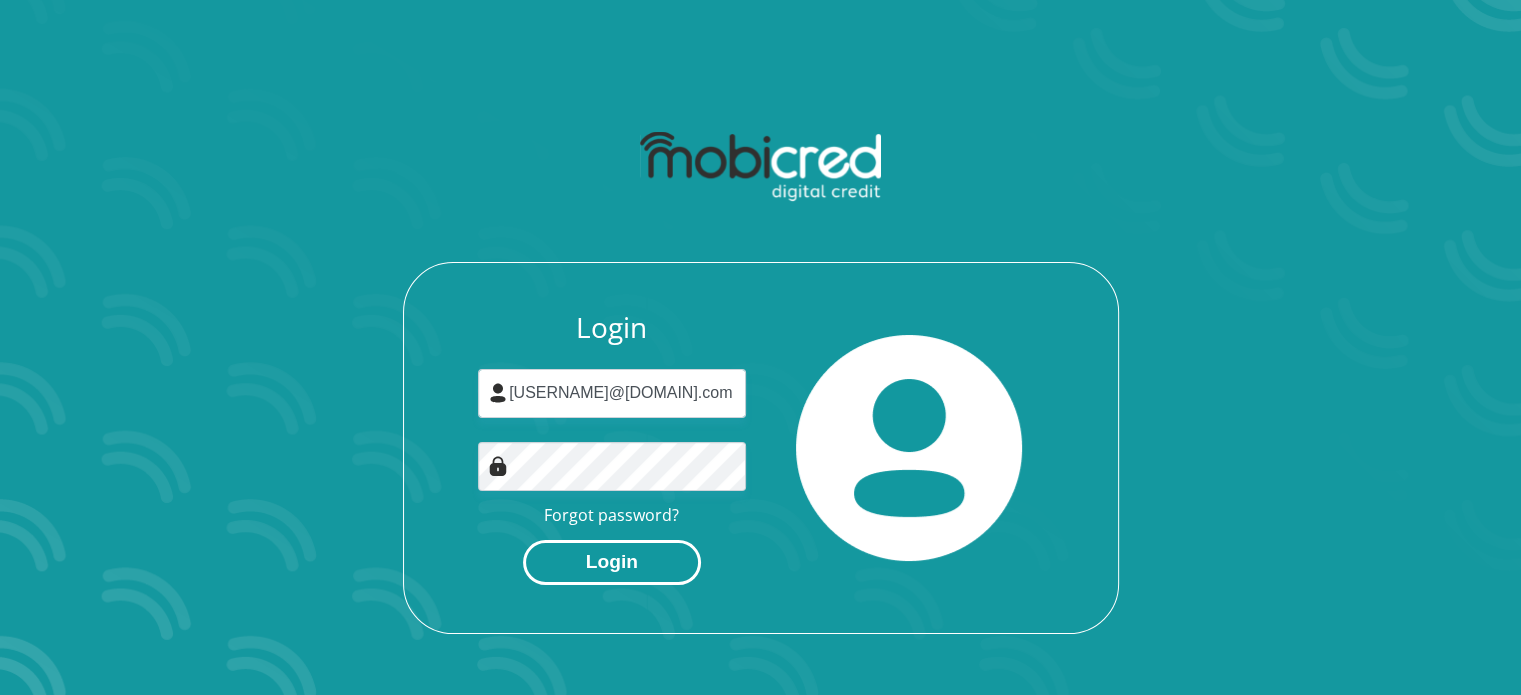 click on "Login" at bounding box center (612, 562) 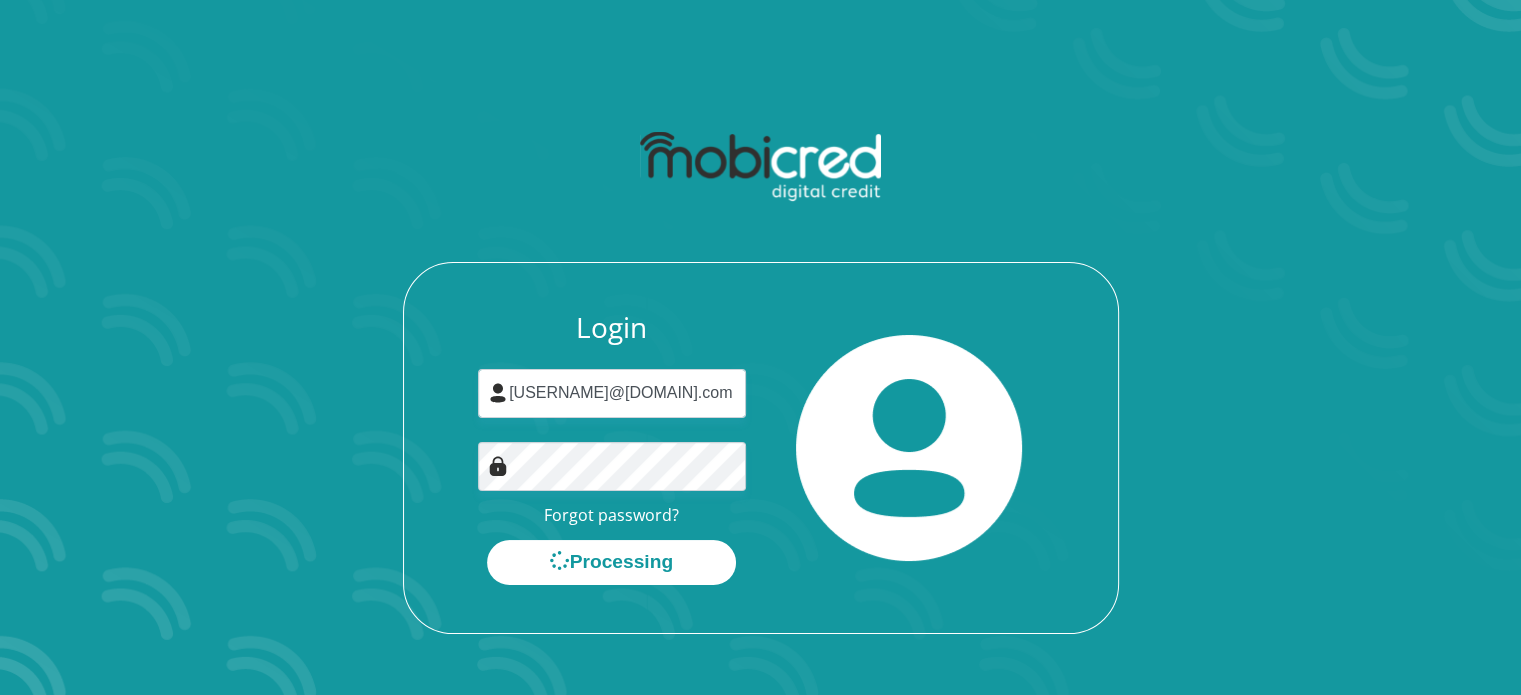 scroll, scrollTop: 0, scrollLeft: 0, axis: both 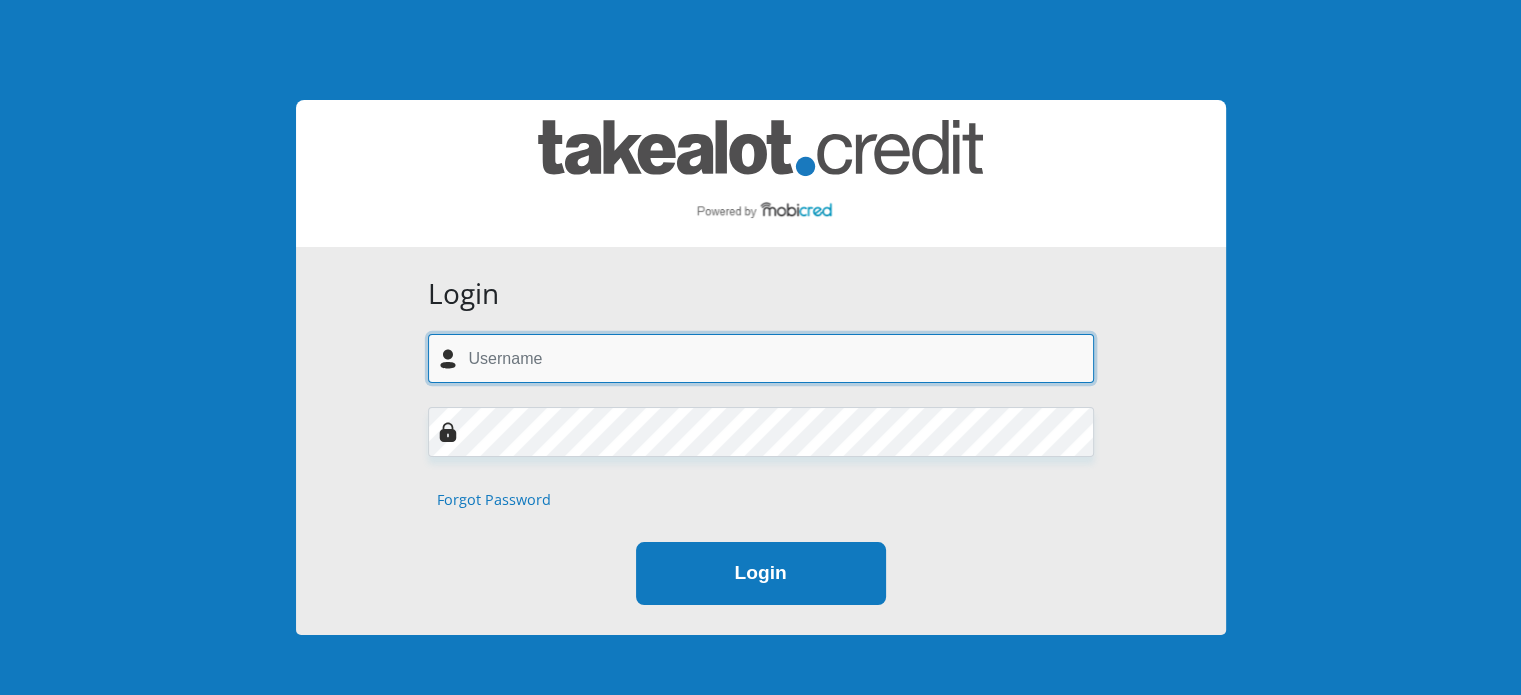 type on "[USERNAME]@example.com" 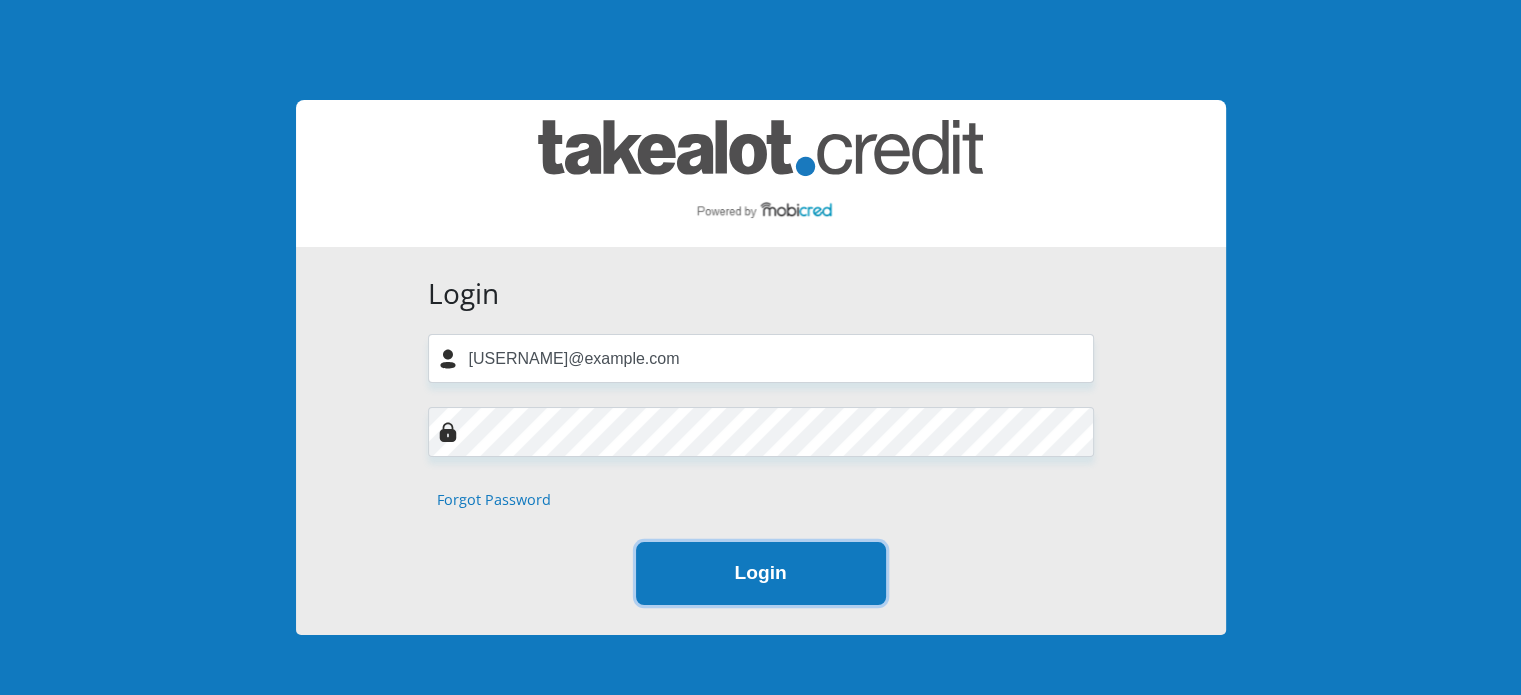 click on "Login" at bounding box center (761, 573) 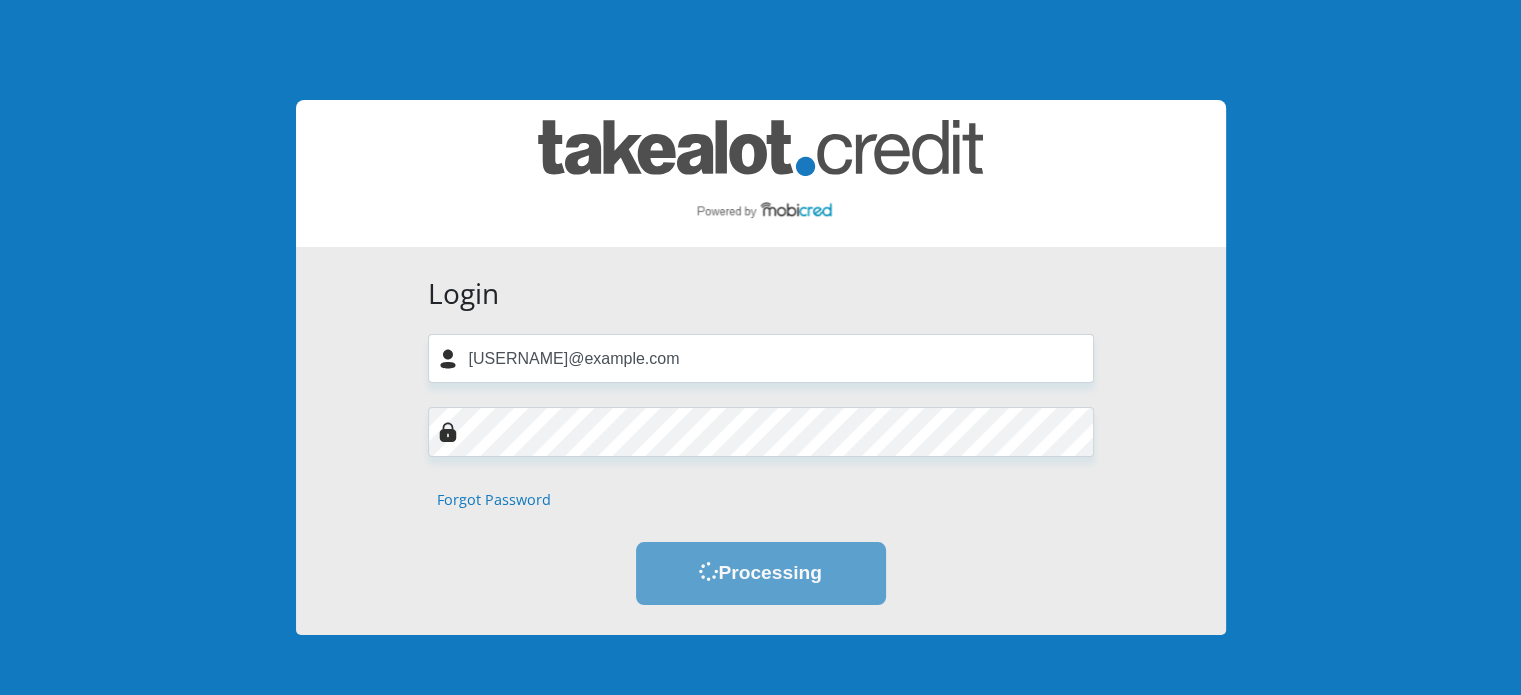 scroll, scrollTop: 0, scrollLeft: 0, axis: both 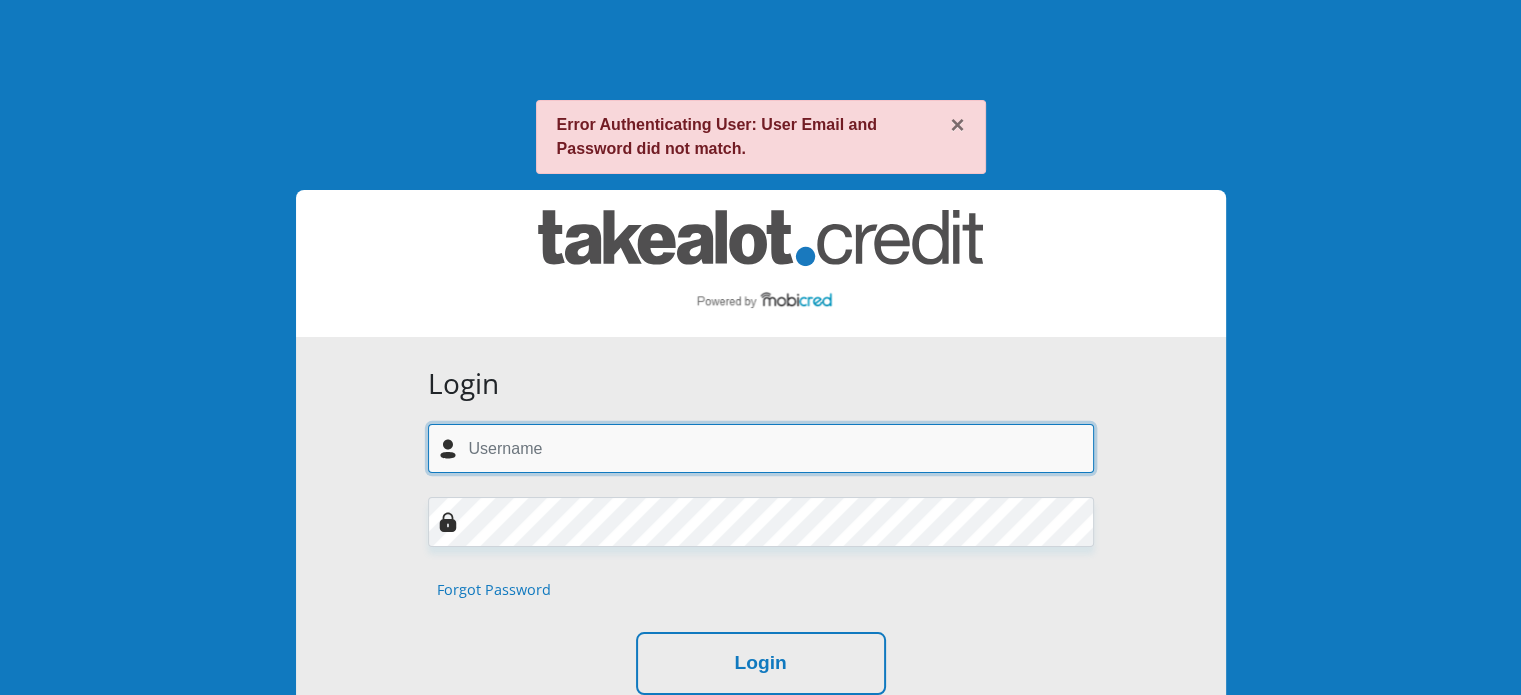 type on "trizzylehipi@example.com" 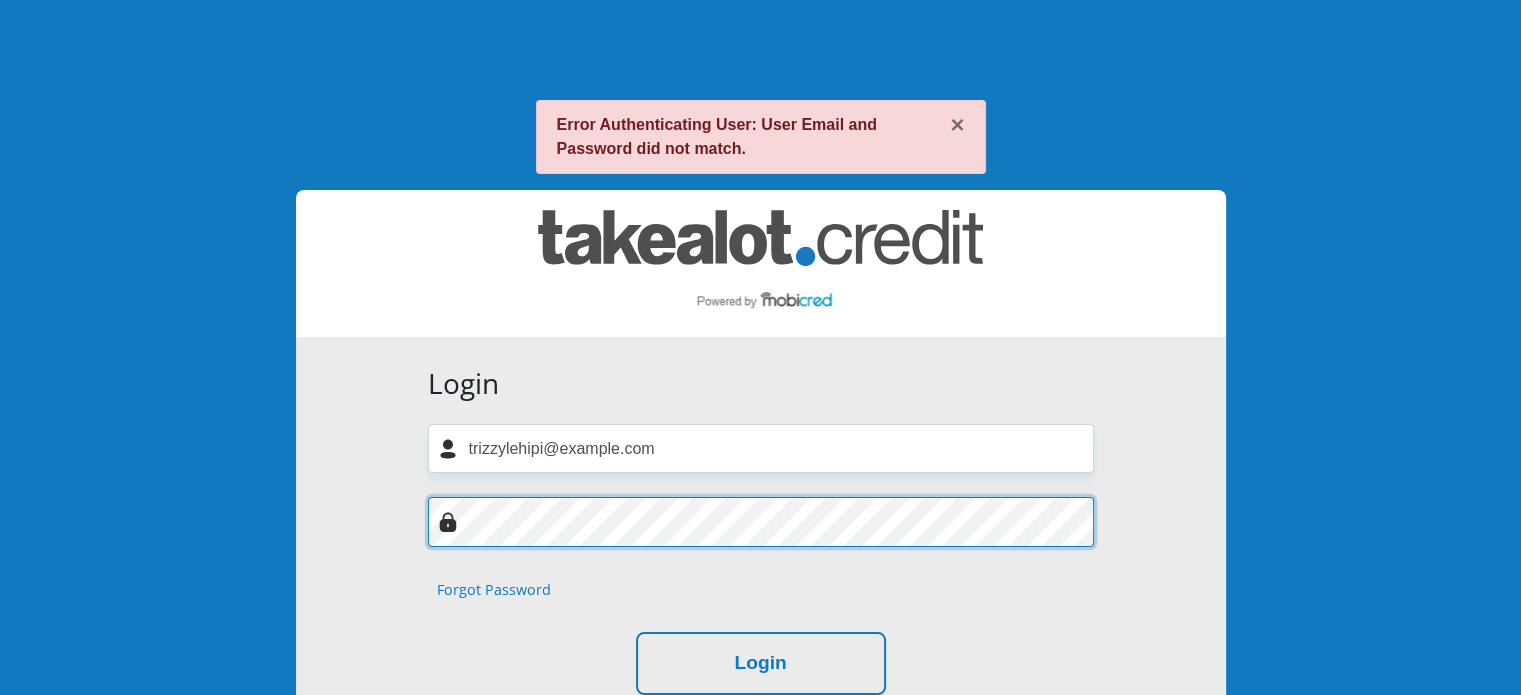 click on "Login
trizzylehipi@example.com
Forgot Password
Login" at bounding box center (761, 531) 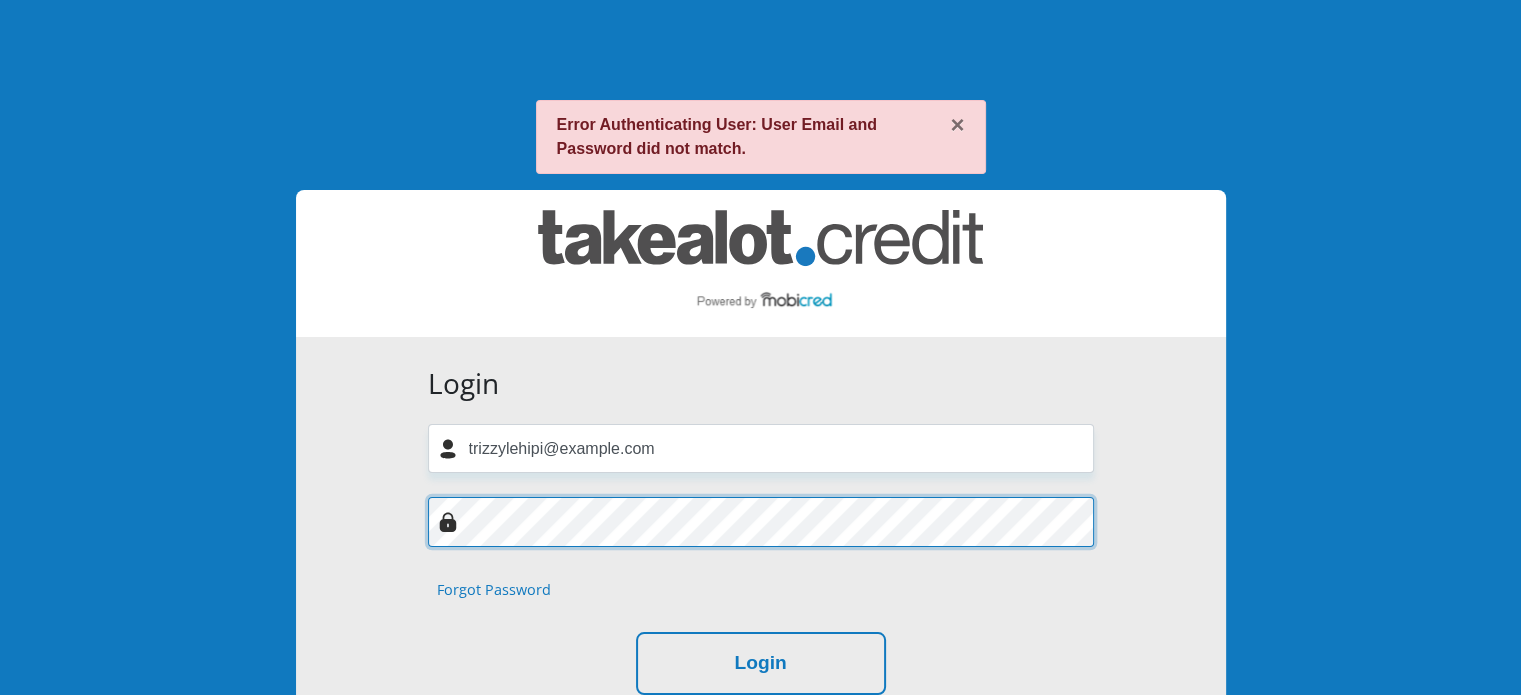 click on "Login" at bounding box center [761, 663] 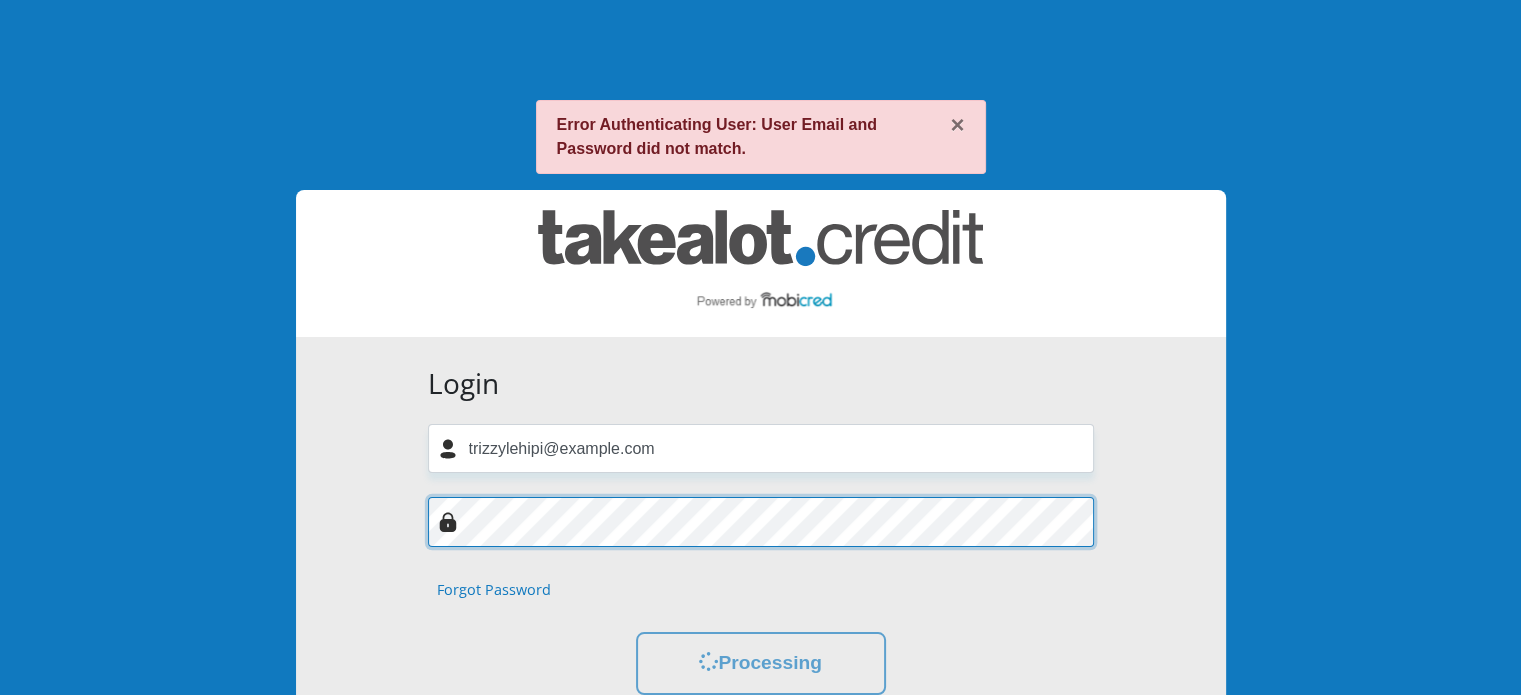 scroll, scrollTop: 0, scrollLeft: 0, axis: both 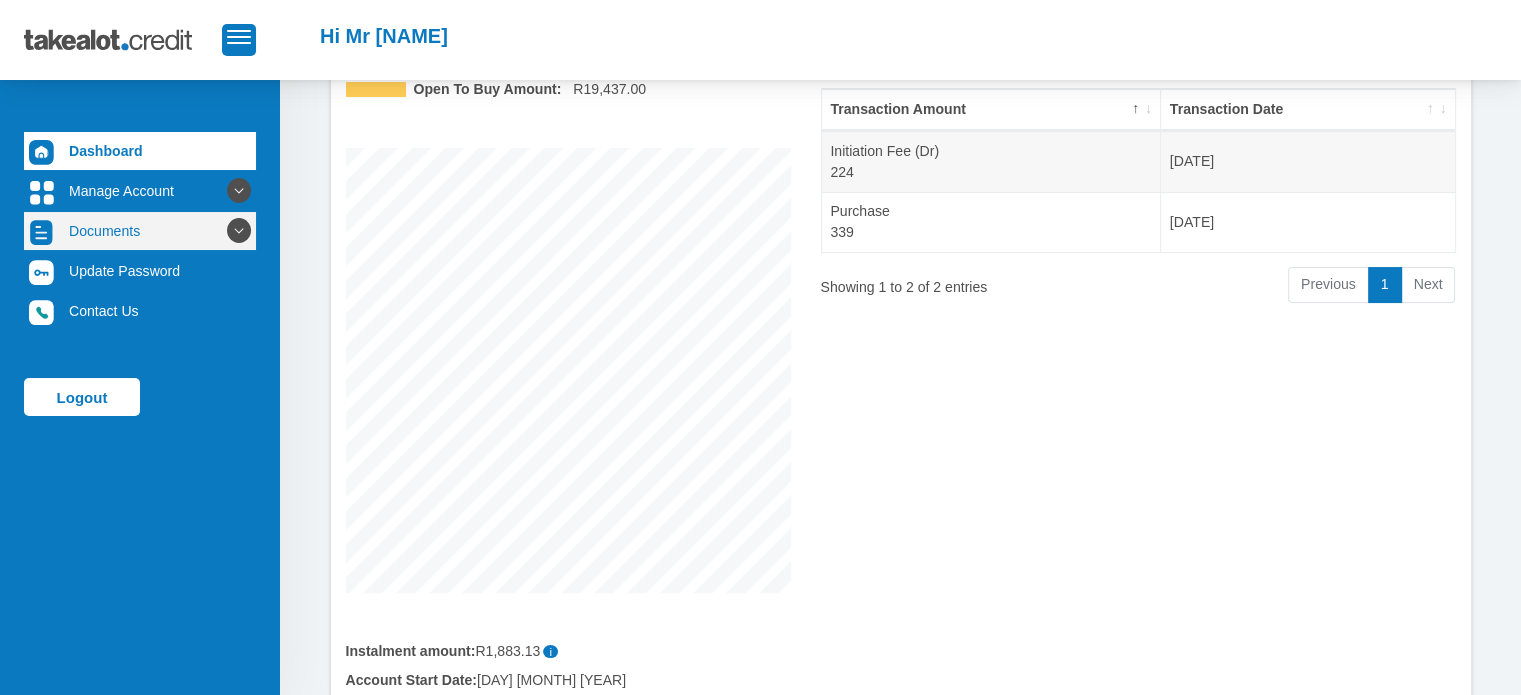 click at bounding box center [239, 231] 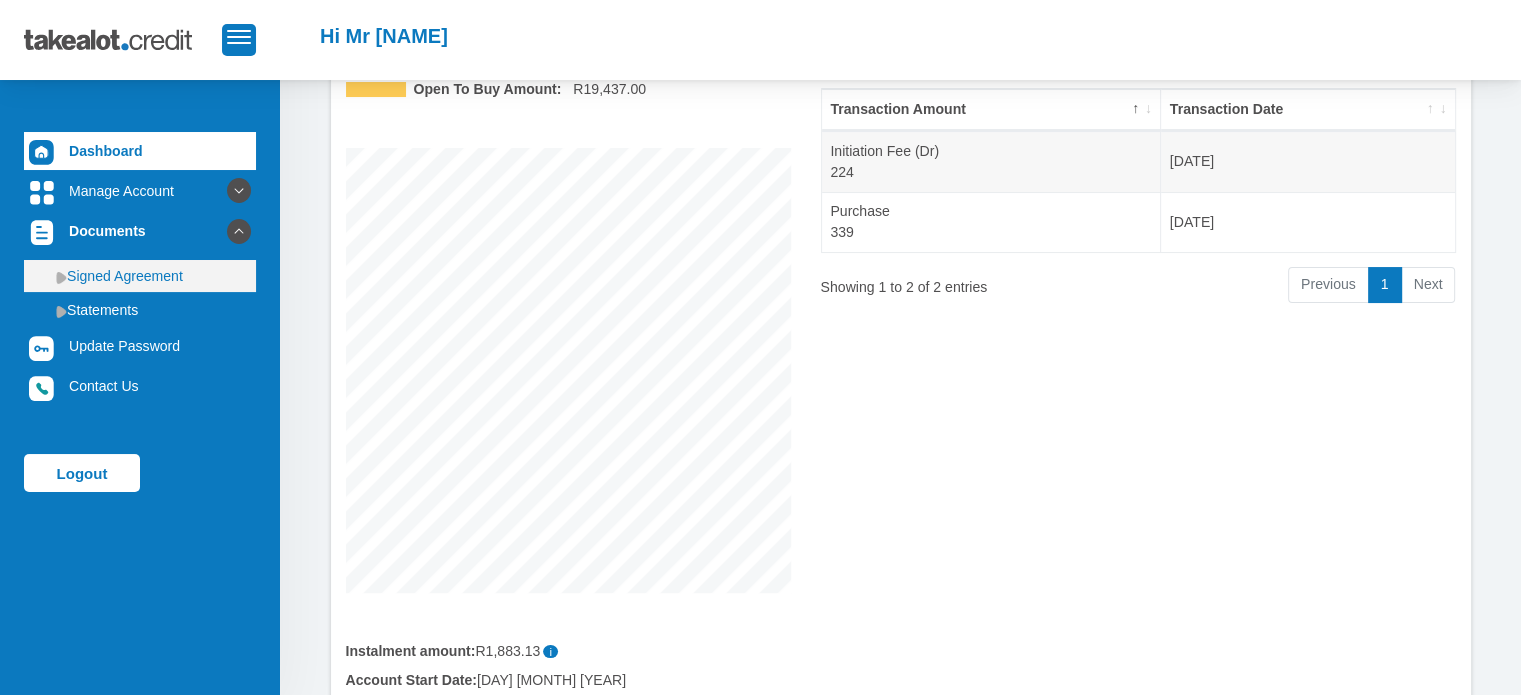 click at bounding box center [61, 277] 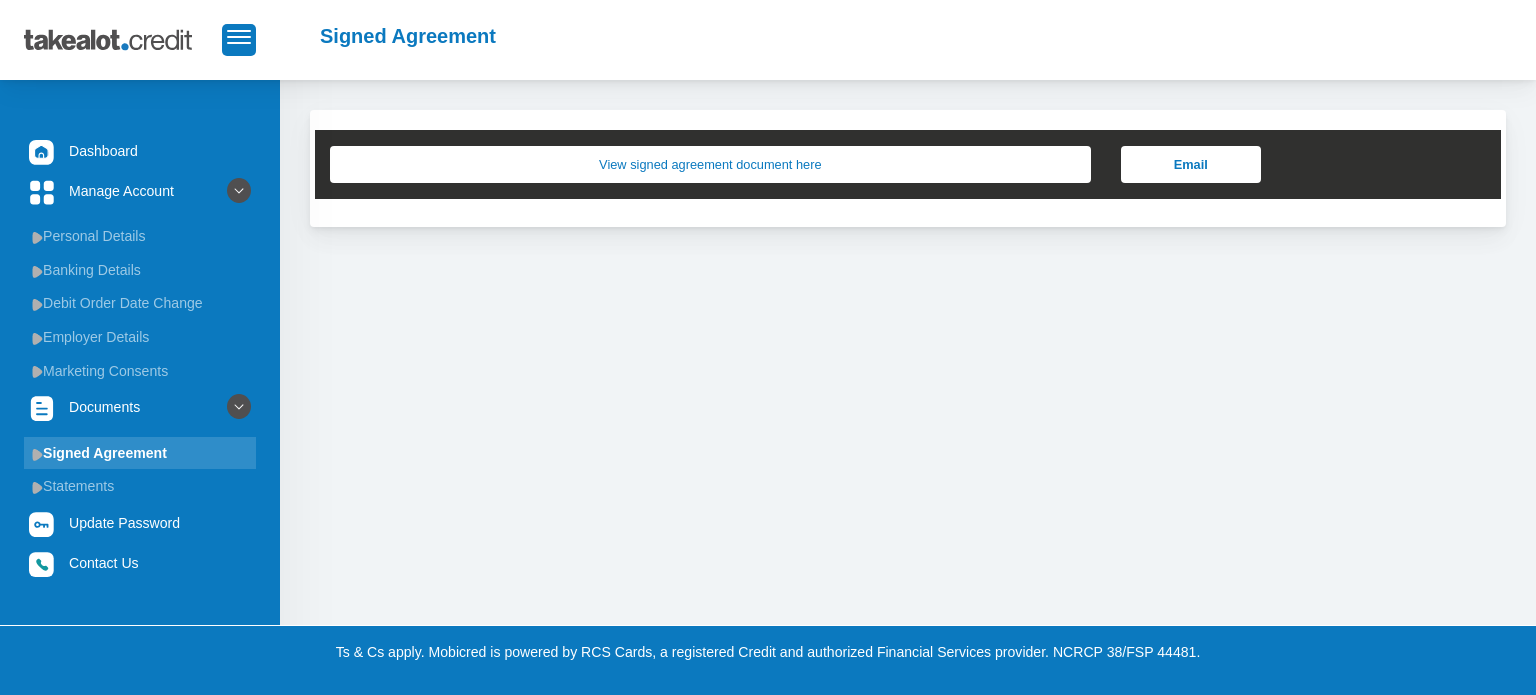 scroll, scrollTop: 0, scrollLeft: 0, axis: both 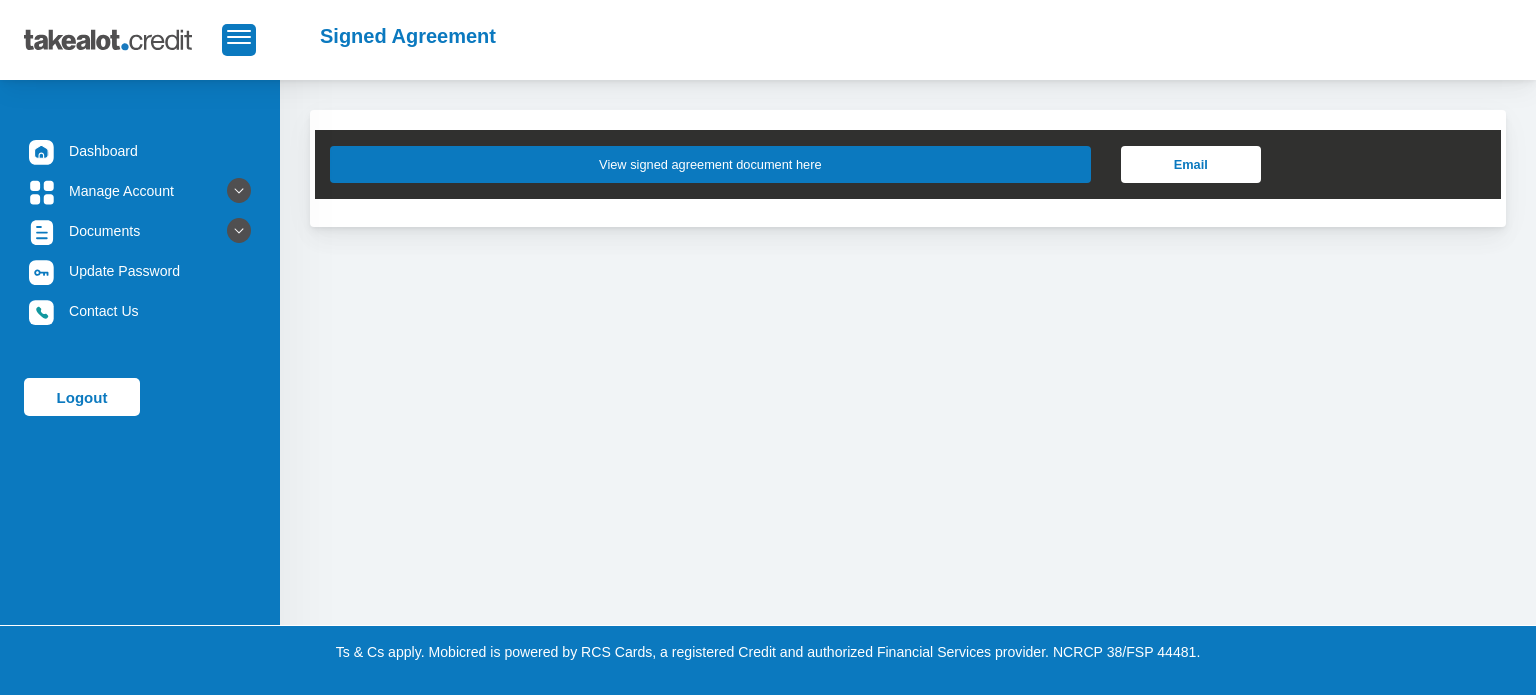 click on "View signed agreement document here" at bounding box center [710, 164] 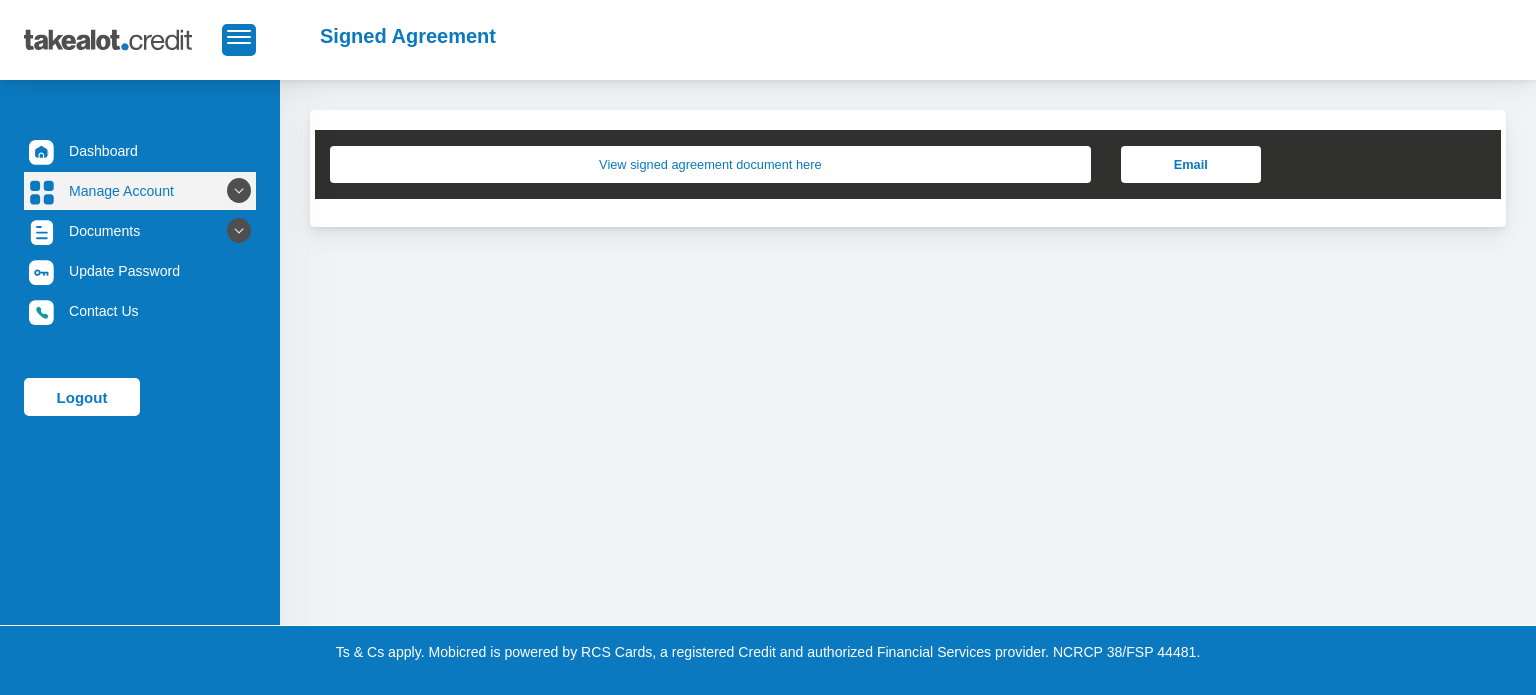 click at bounding box center (239, 191) 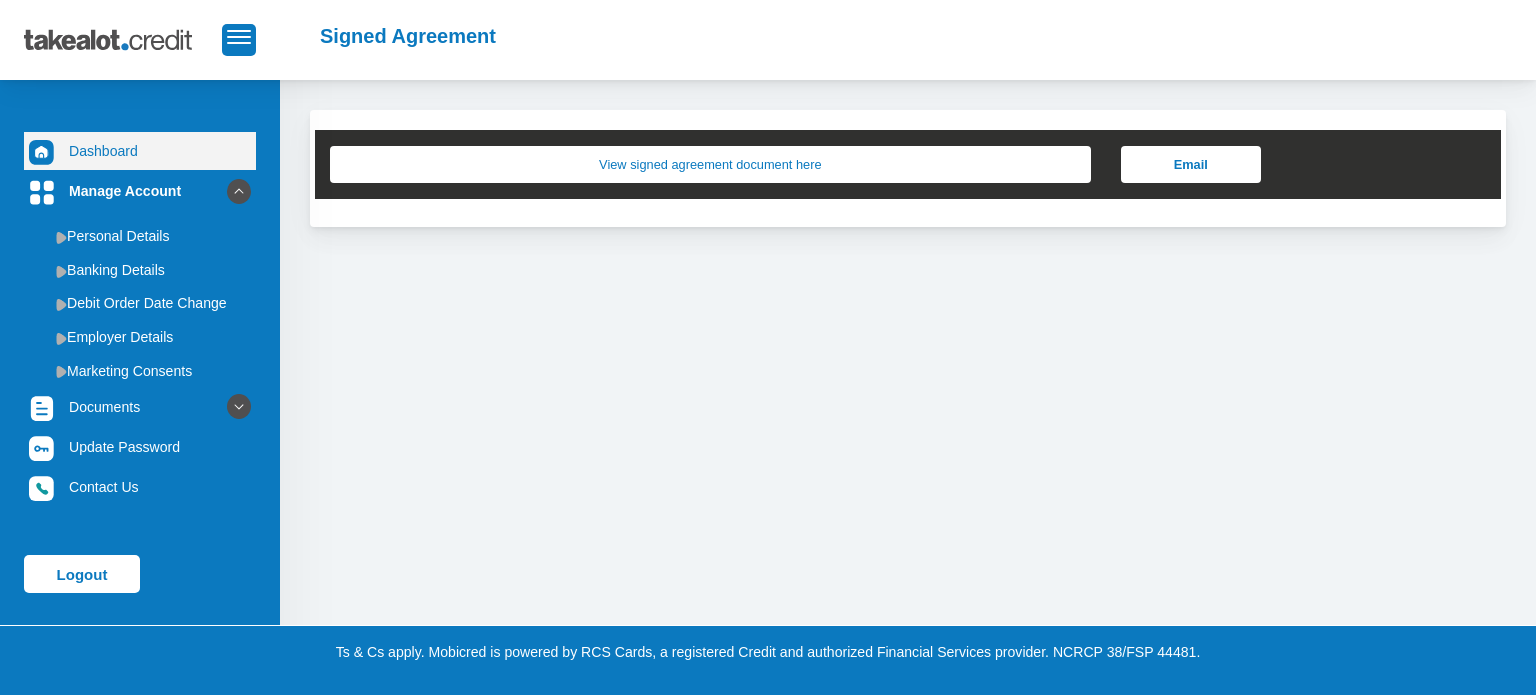 click on "Dashboard" at bounding box center (140, 151) 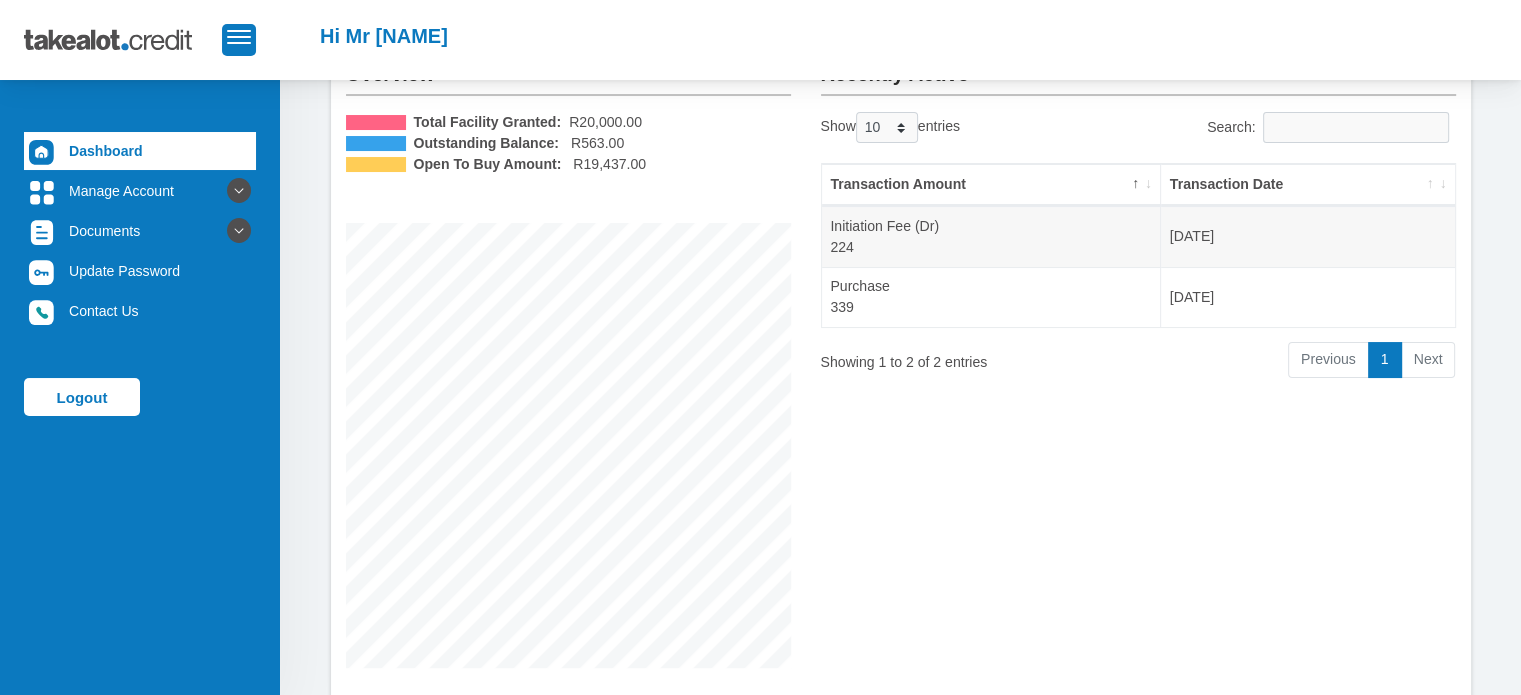 scroll, scrollTop: 146, scrollLeft: 0, axis: vertical 